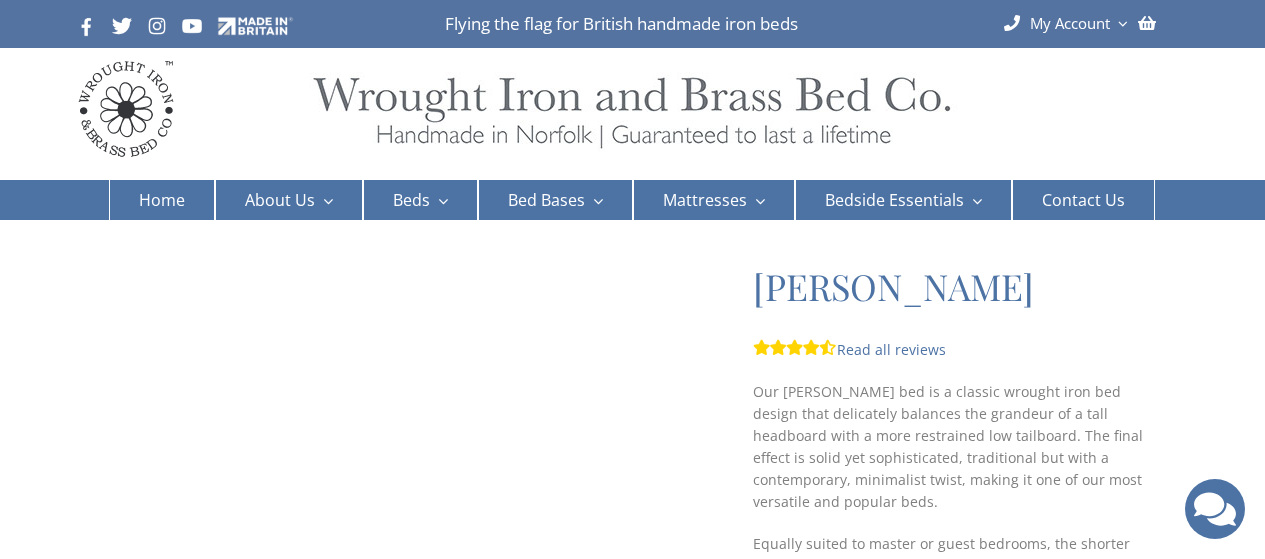 scroll, scrollTop: 0, scrollLeft: 0, axis: both 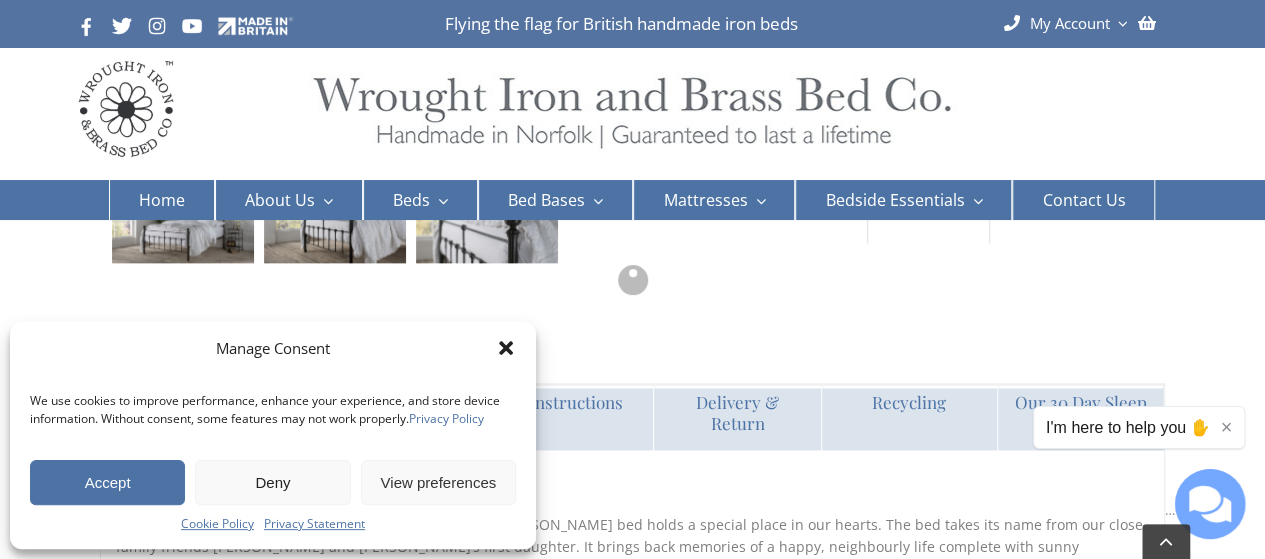 drag, startPoint x: 1279, startPoint y: 82, endPoint x: 1275, endPoint y: 241, distance: 159.05031 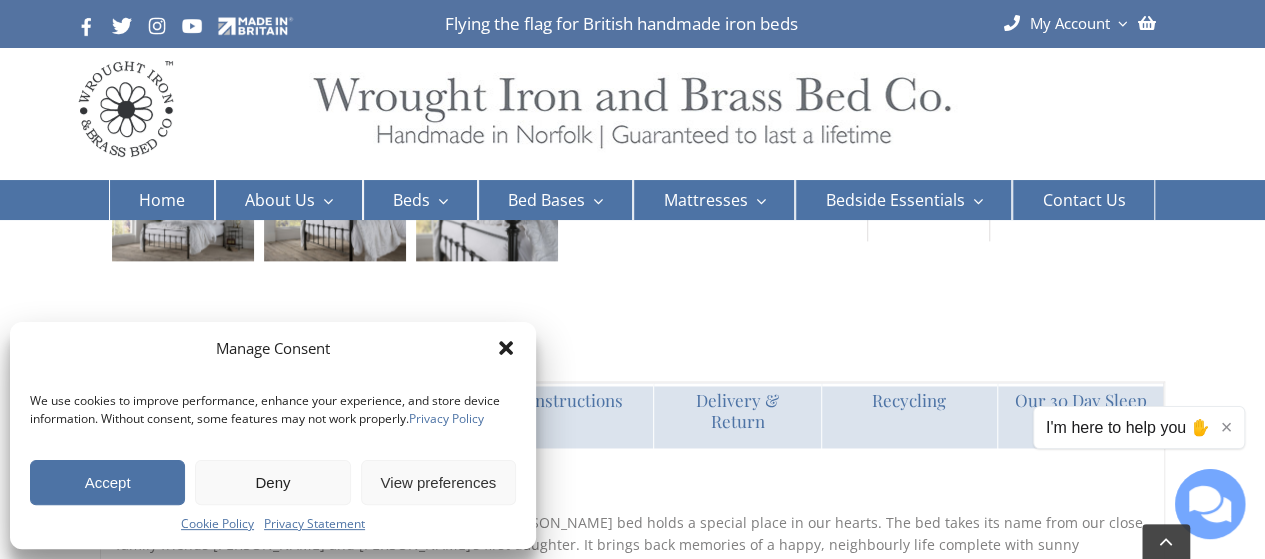 click on "Manage Consent" at bounding box center [273, 349] 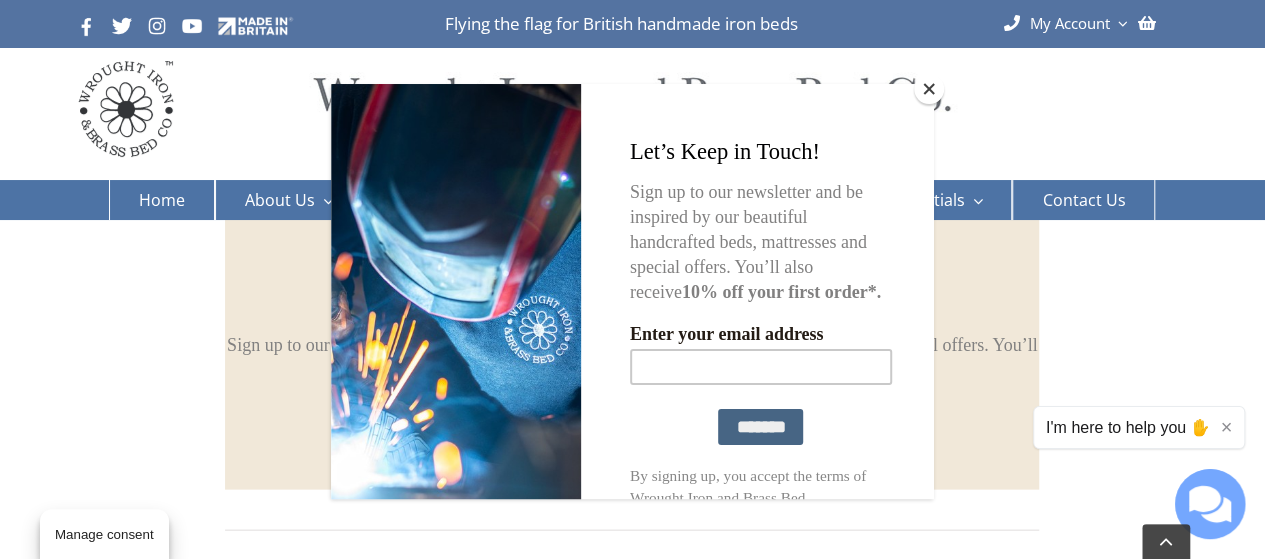 scroll, scrollTop: 1926, scrollLeft: 0, axis: vertical 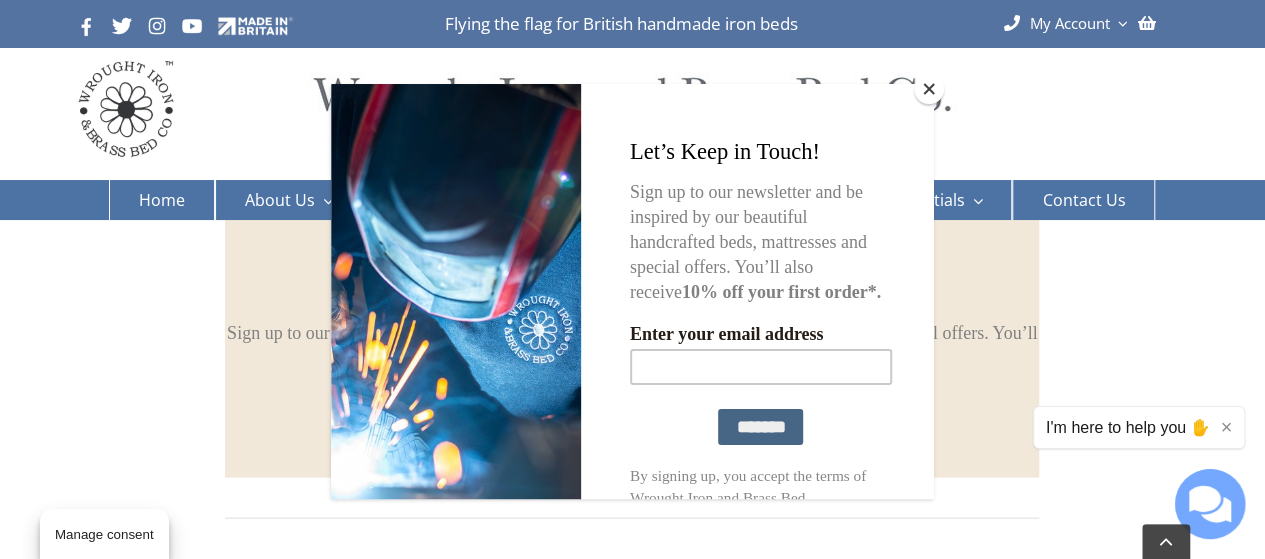 click at bounding box center [929, 89] 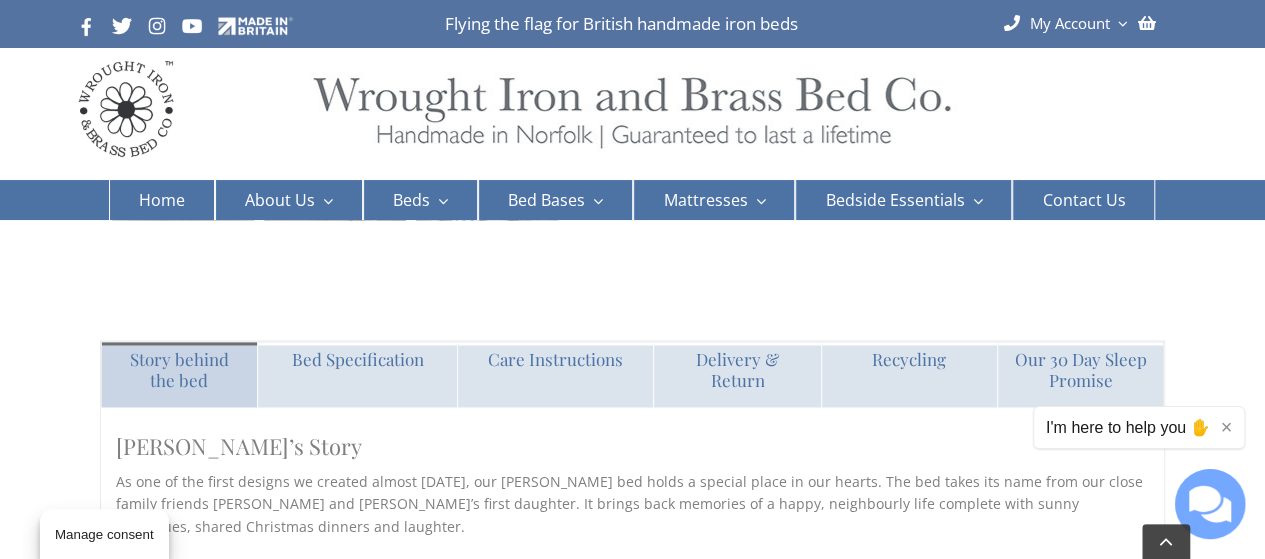 scroll, scrollTop: 1367, scrollLeft: 0, axis: vertical 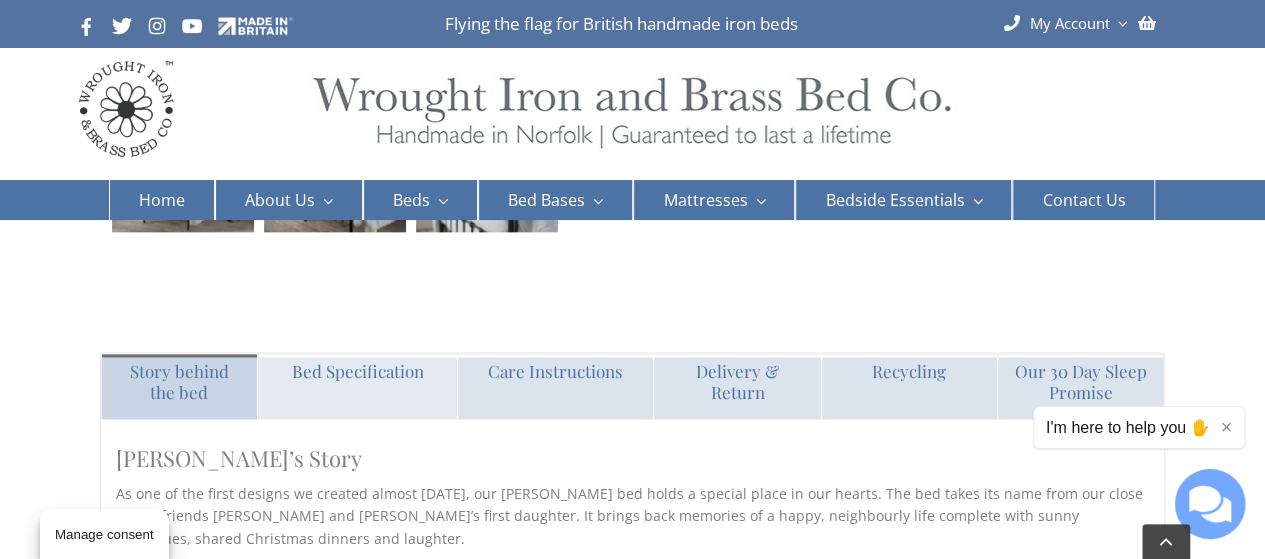 click on "Bed Specification" at bounding box center [357, 371] 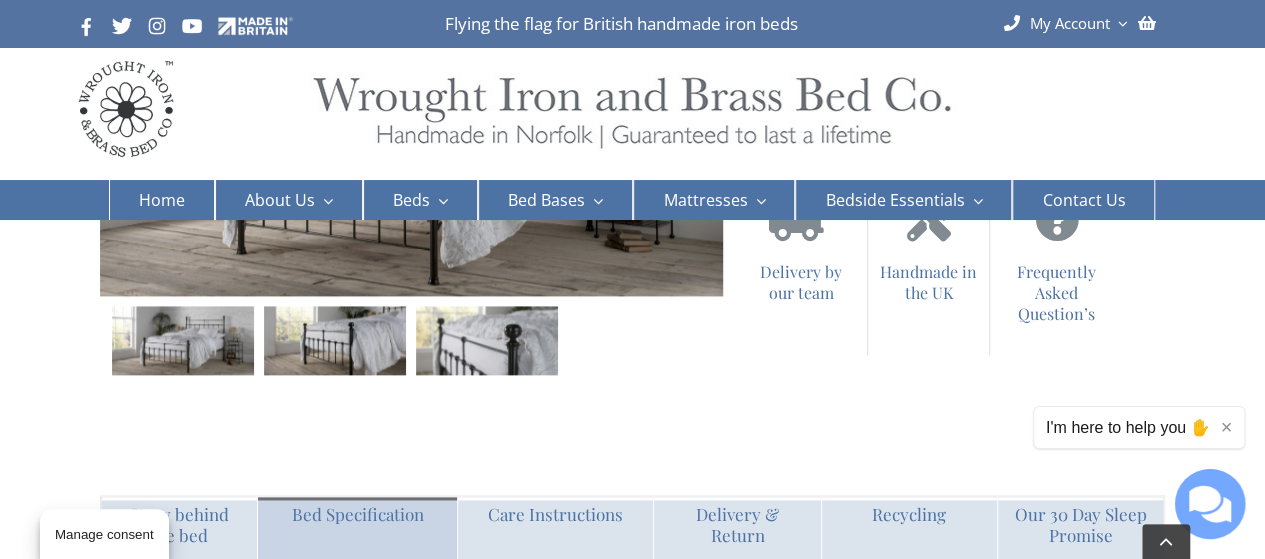 scroll, scrollTop: 1199, scrollLeft: 0, axis: vertical 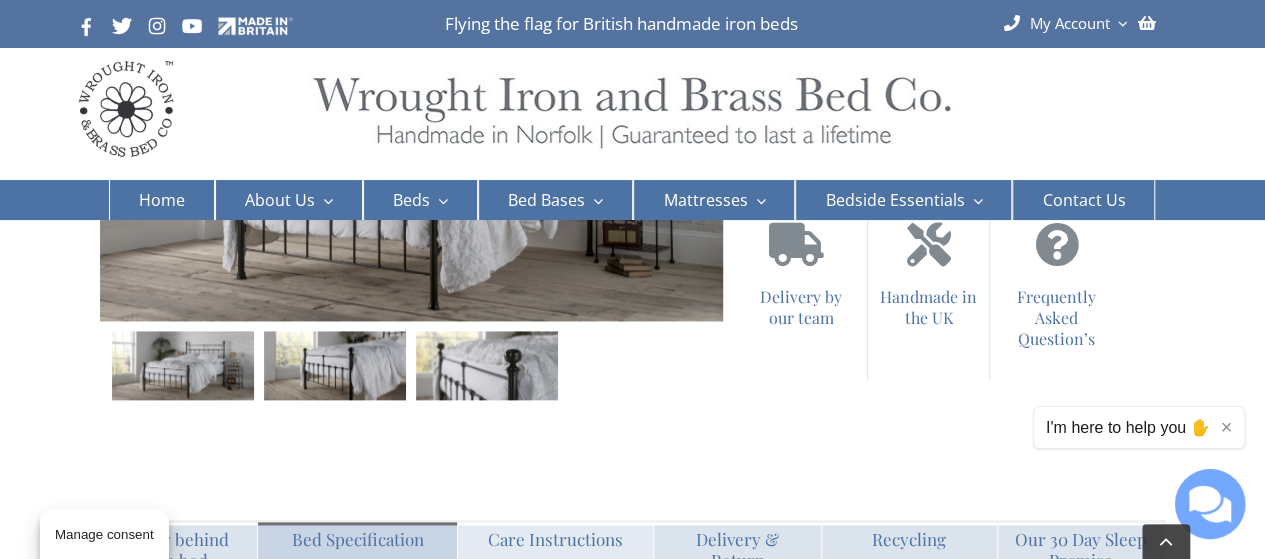 click on "Care Instructions" at bounding box center [555, 539] 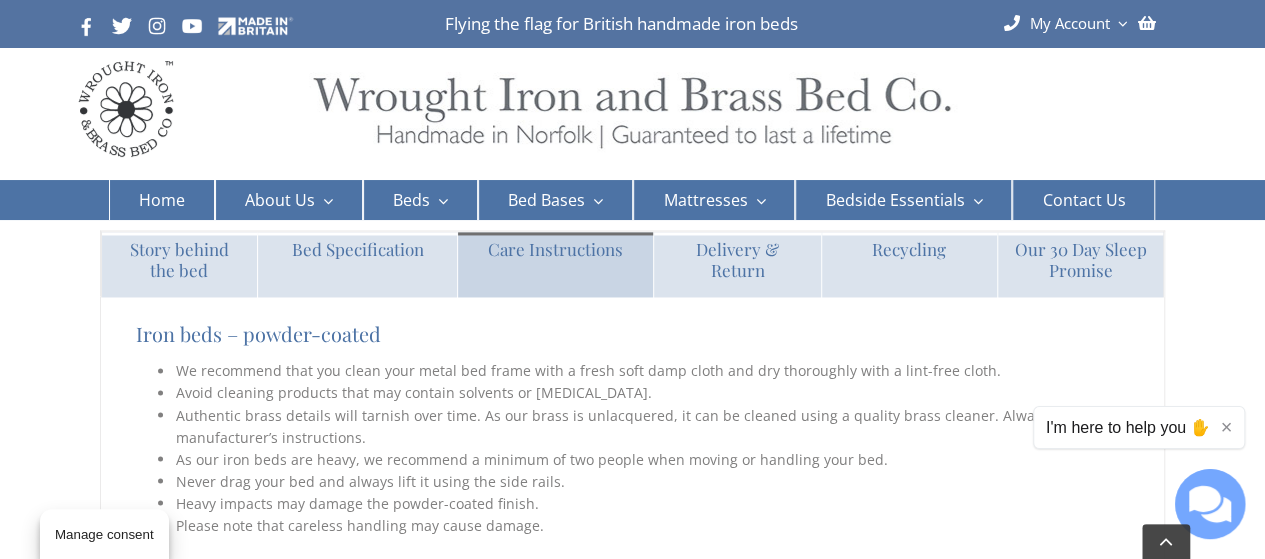 scroll, scrollTop: 1477, scrollLeft: 0, axis: vertical 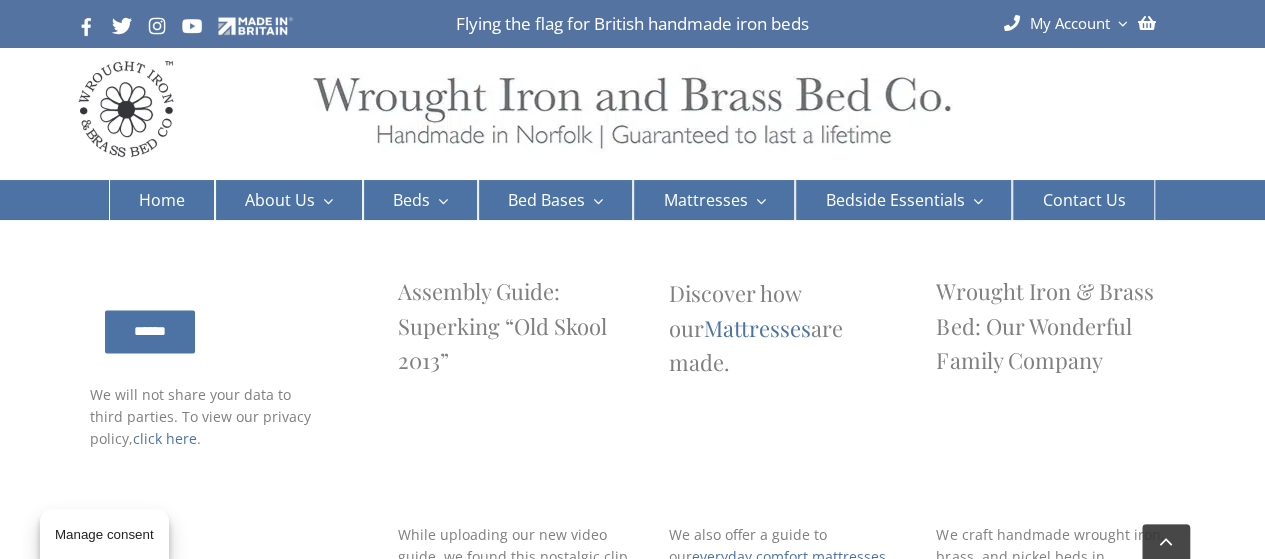 drag, startPoint x: 1279, startPoint y: 79, endPoint x: 1273, endPoint y: 298, distance: 219.08218 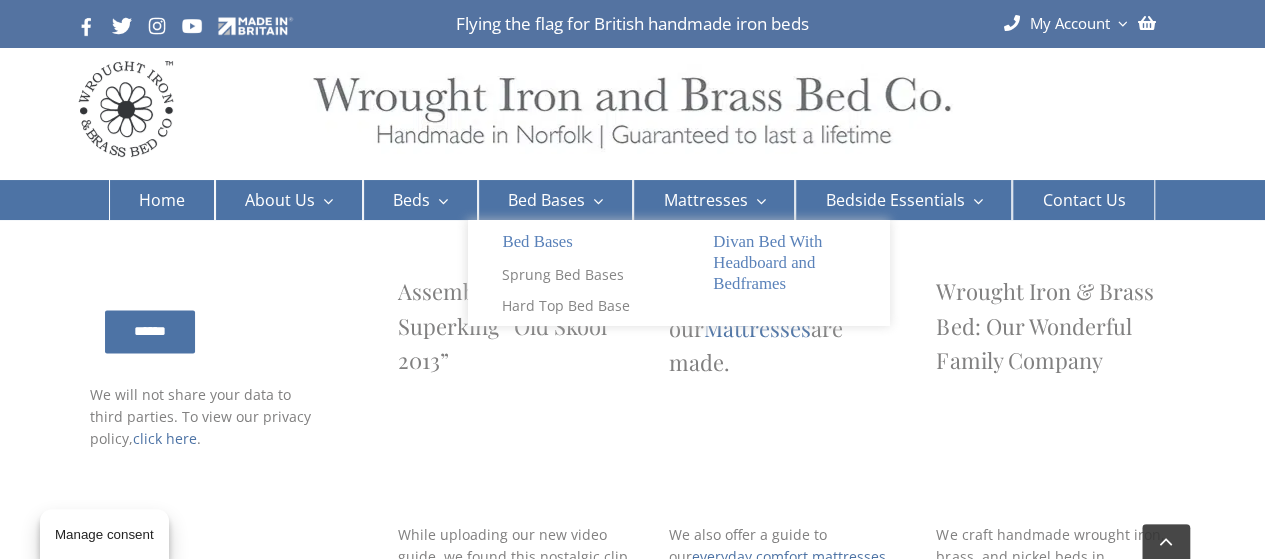 click on "Bed Bases" at bounding box center [546, 200] 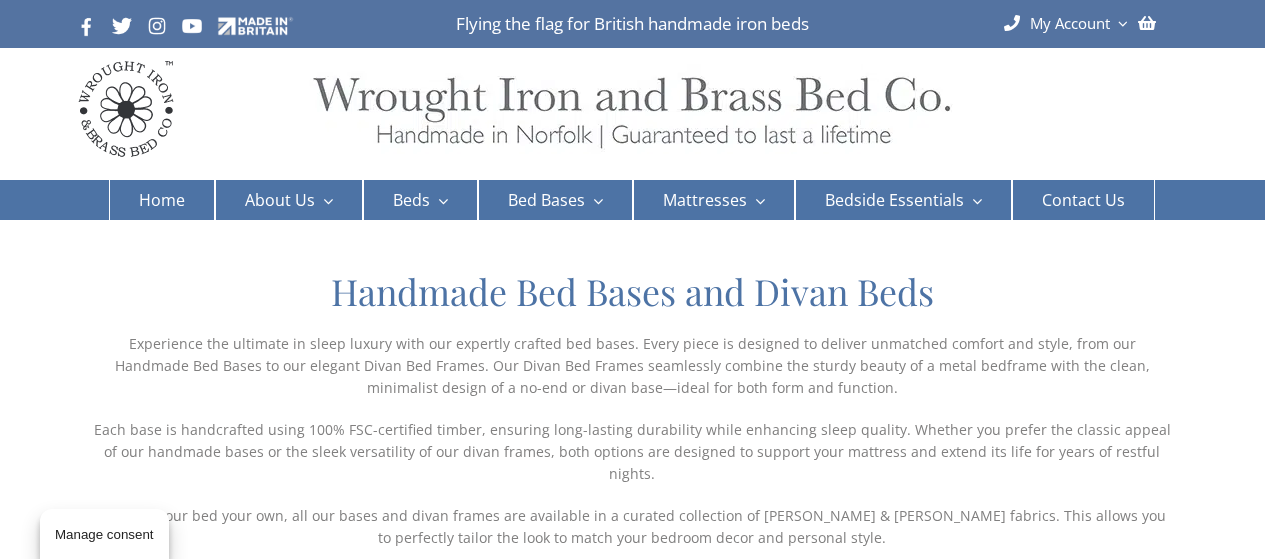 scroll, scrollTop: 0, scrollLeft: 0, axis: both 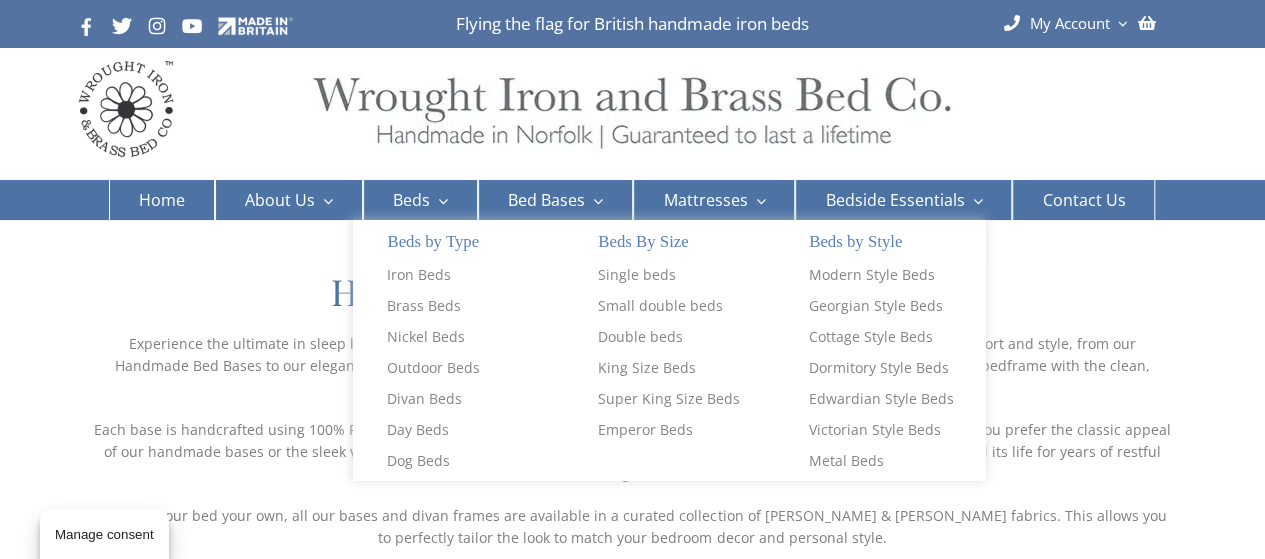 click on "Beds" at bounding box center [411, 200] 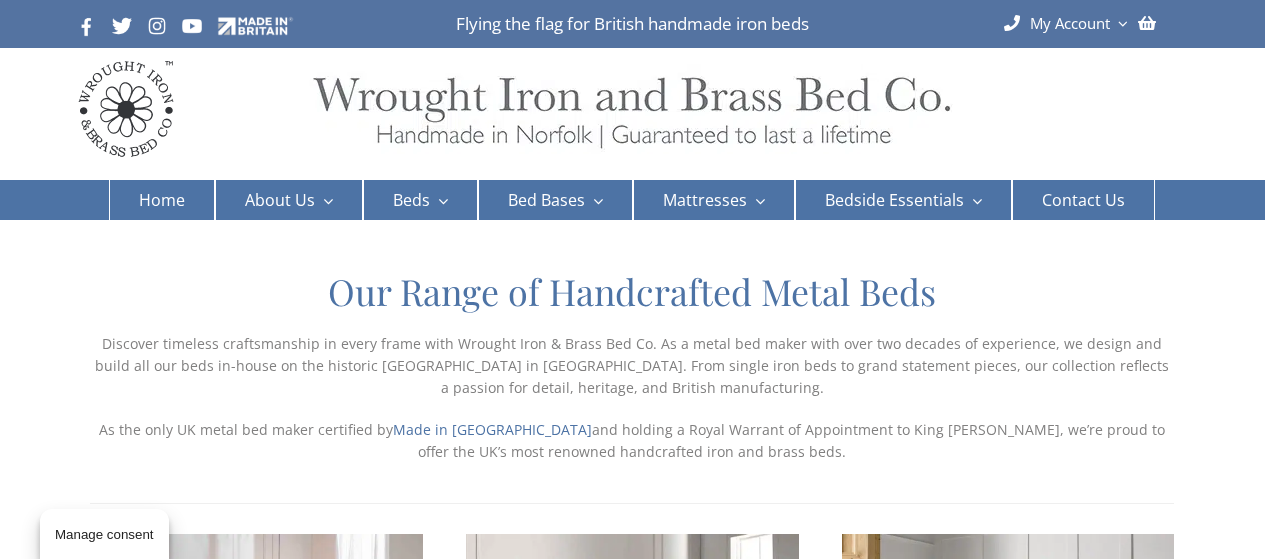 scroll, scrollTop: 0, scrollLeft: 0, axis: both 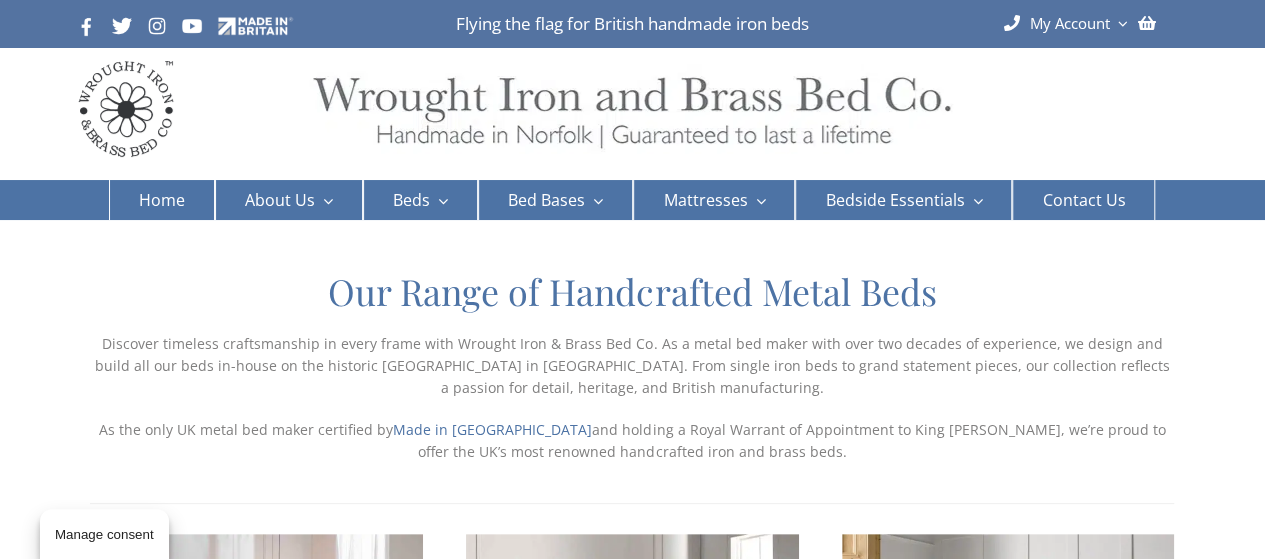 click on "Beds" at bounding box center (411, 200) 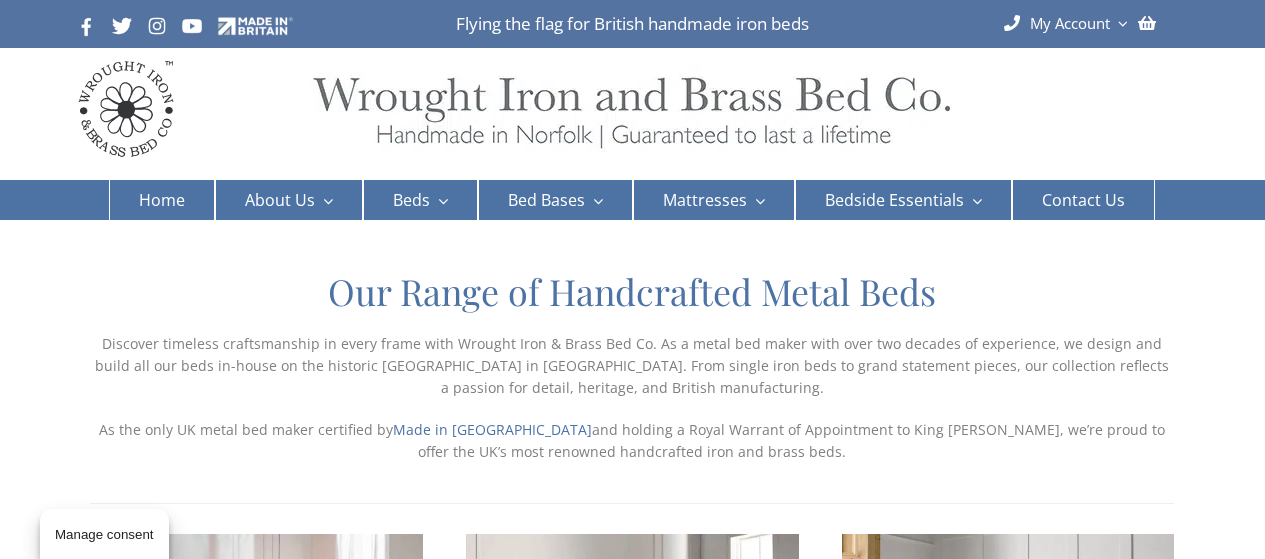 scroll, scrollTop: 0, scrollLeft: 0, axis: both 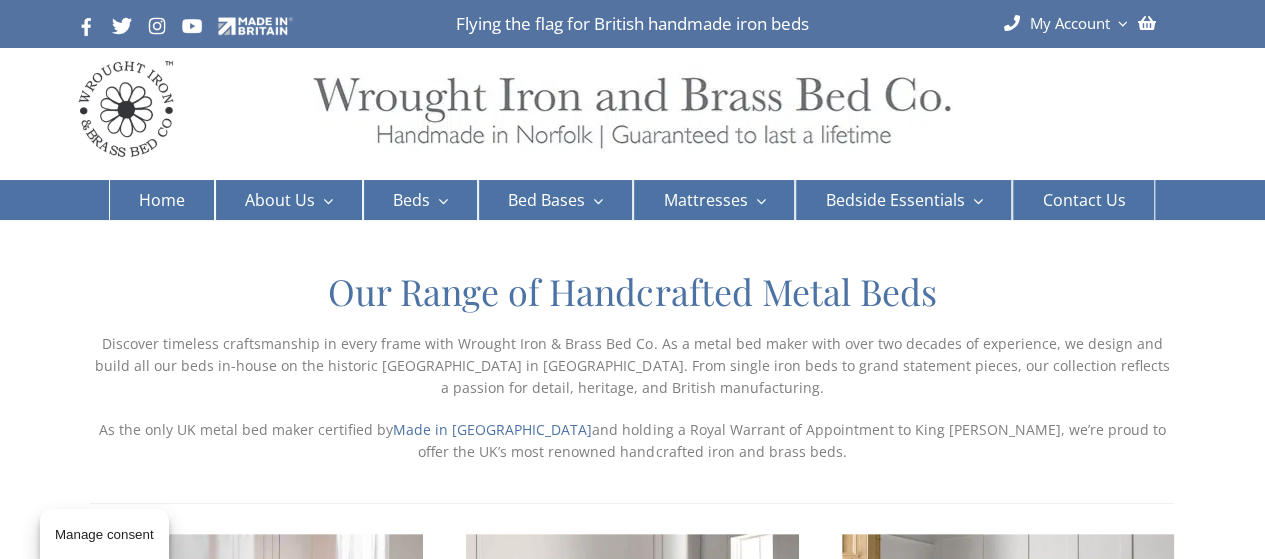 click on "Beds" at bounding box center (420, 200) 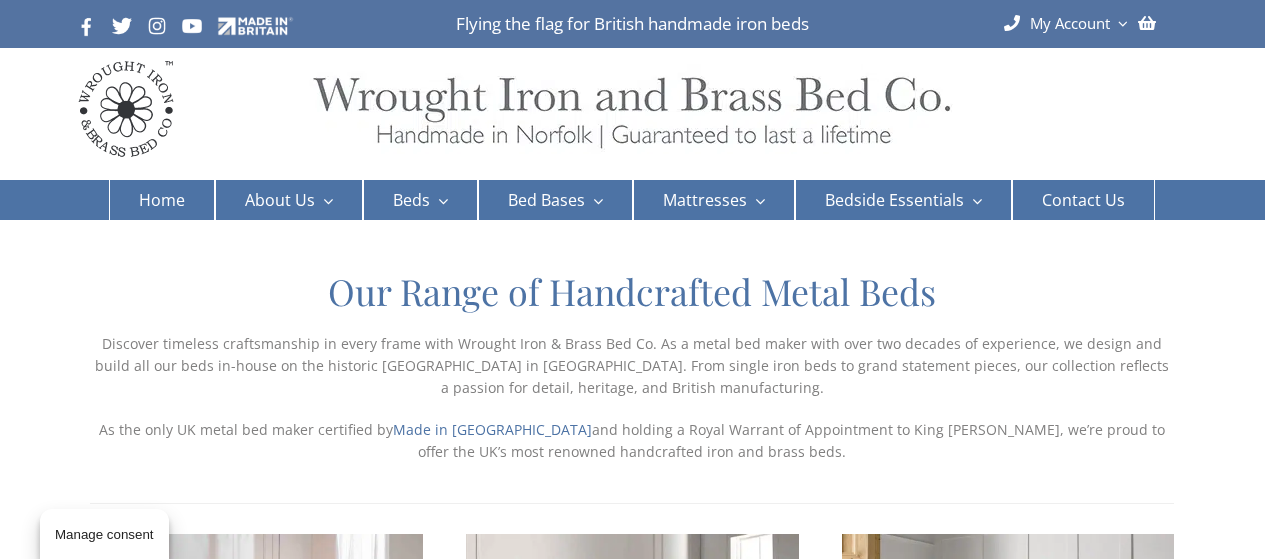 scroll, scrollTop: 0, scrollLeft: 0, axis: both 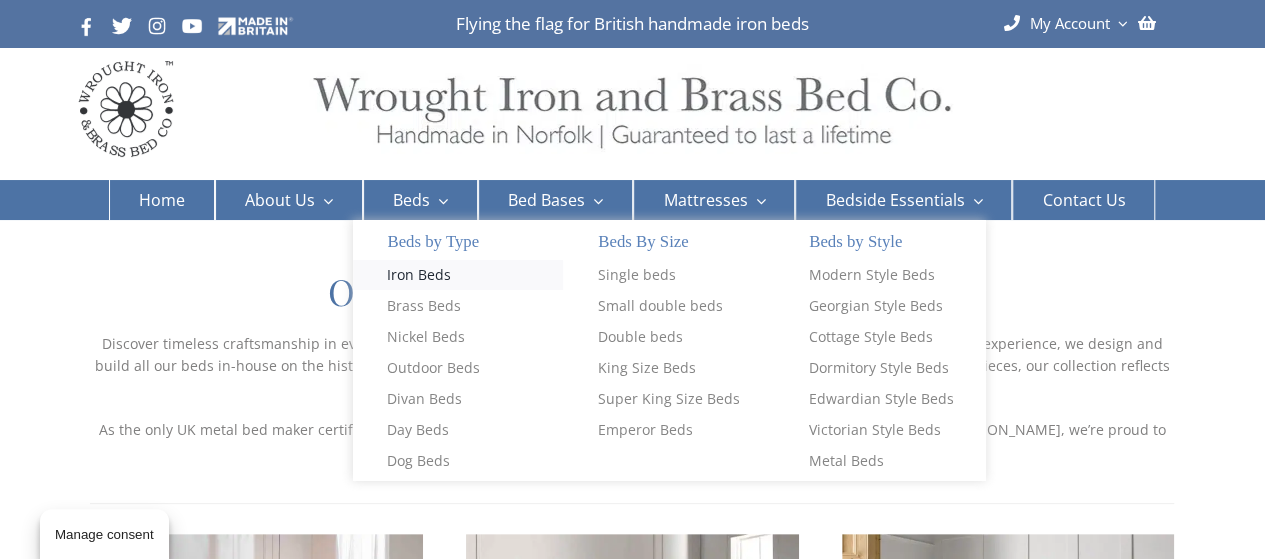 click on "Iron Beds" at bounding box center (419, 275) 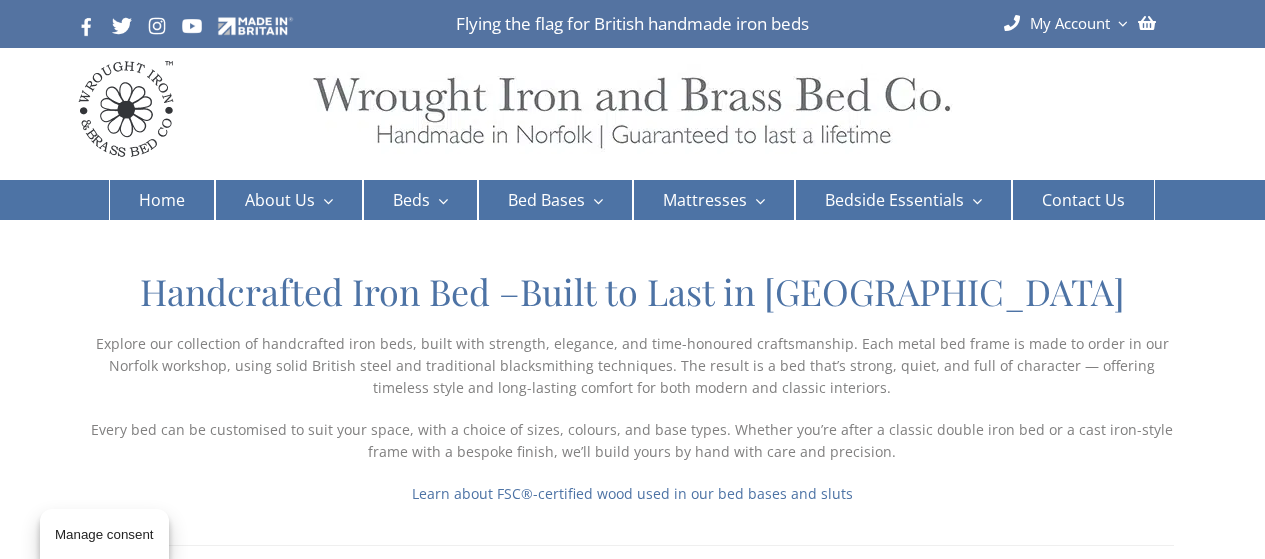 scroll, scrollTop: 0, scrollLeft: 0, axis: both 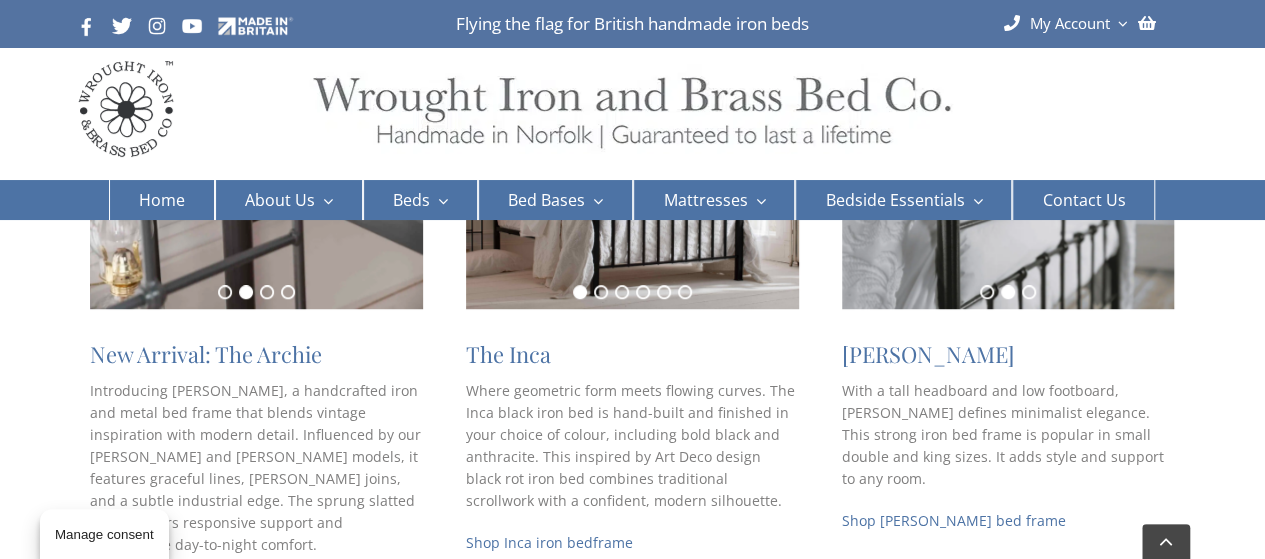 click at bounding box center (1008, 199) 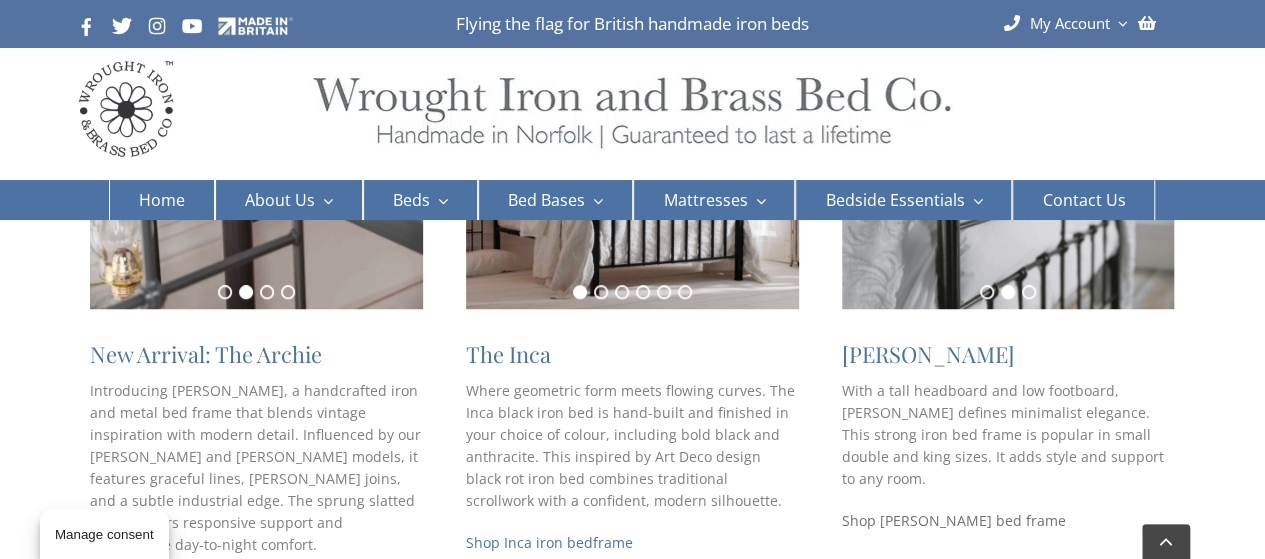click on "Shop Sophie bed frame" at bounding box center [954, 520] 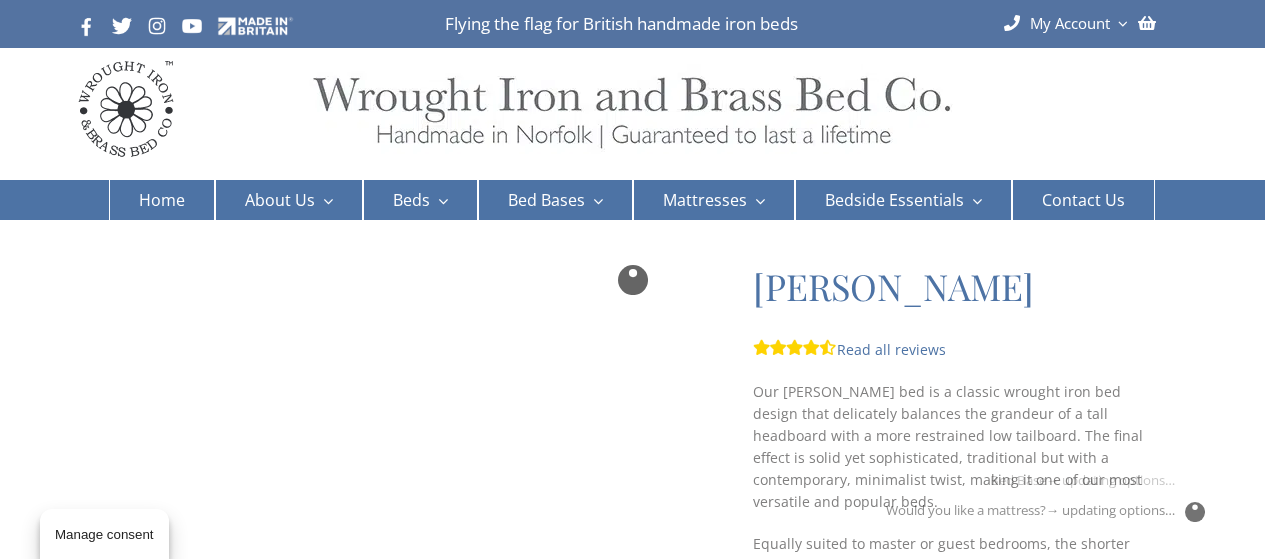 scroll, scrollTop: 0, scrollLeft: 0, axis: both 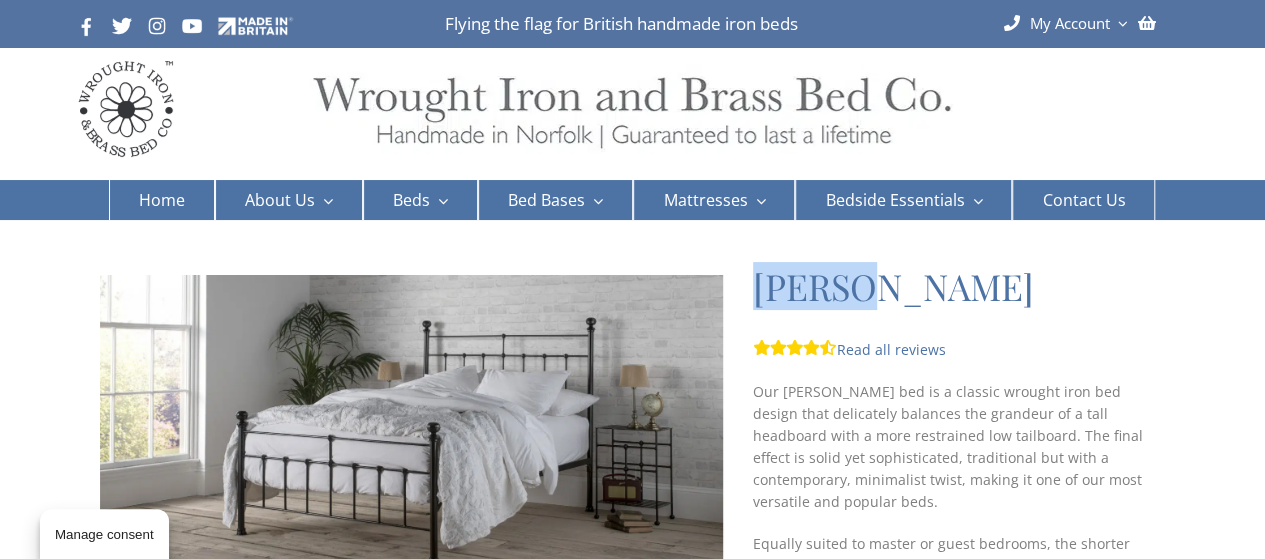 drag, startPoint x: 898, startPoint y: 287, endPoint x: 758, endPoint y: 284, distance: 140.03214 